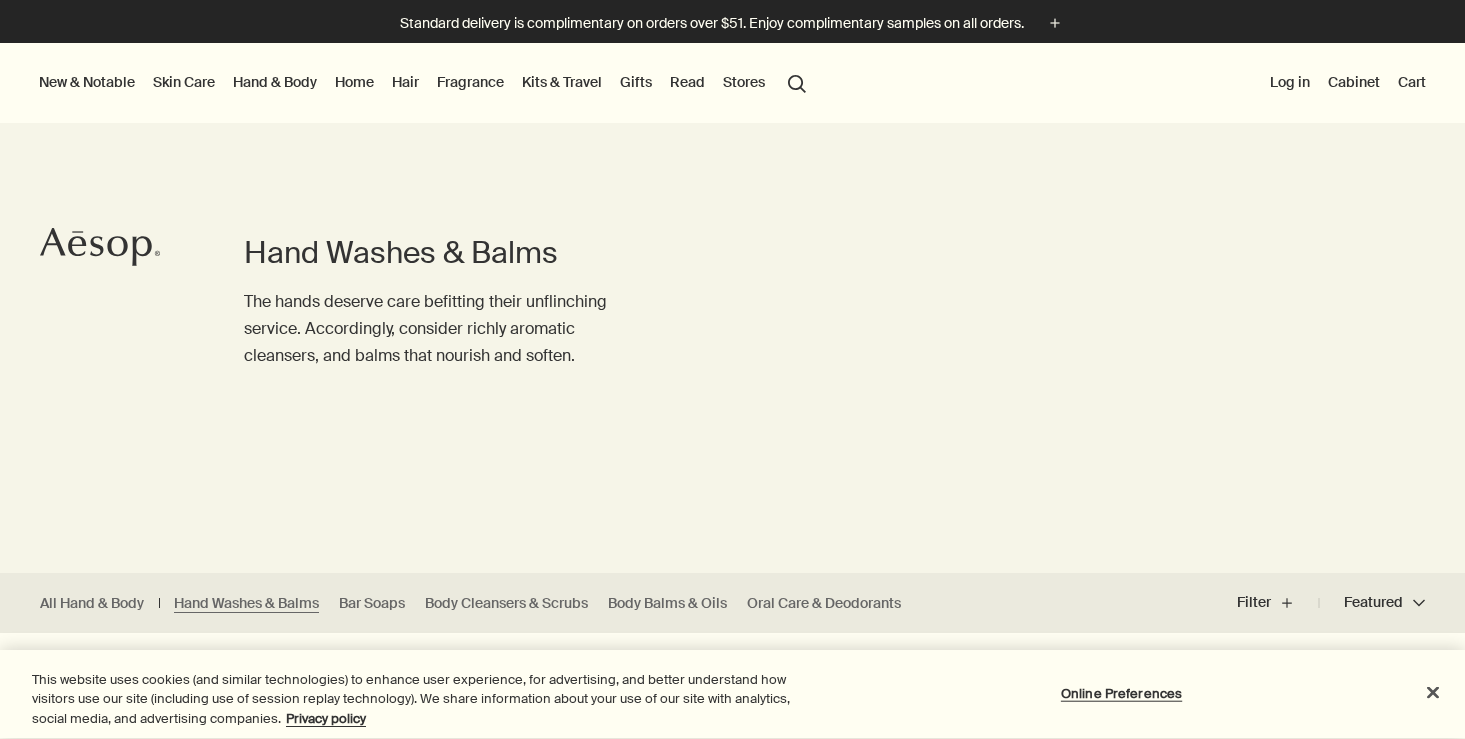 scroll, scrollTop: 0, scrollLeft: 0, axis: both 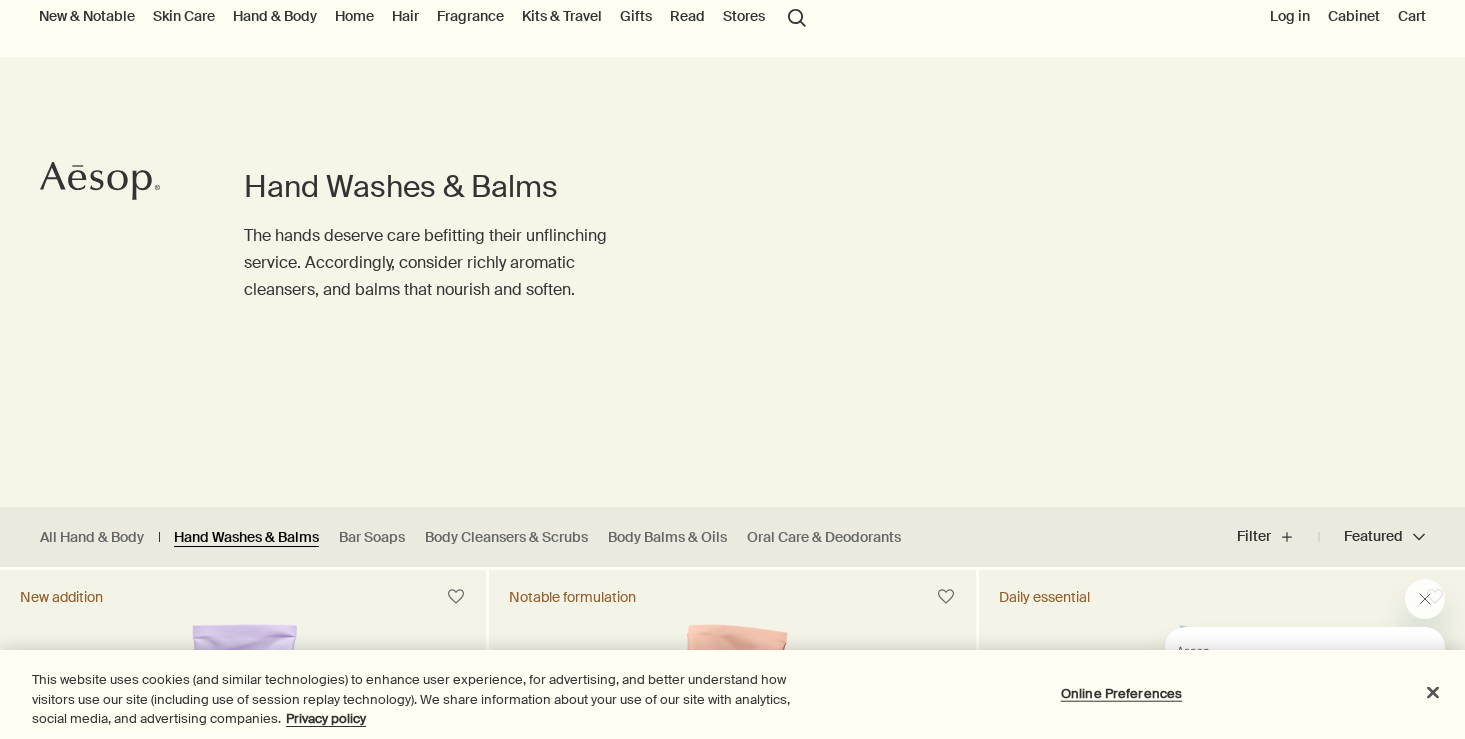 click on "Hand Washes & Balms" at bounding box center [246, 537] 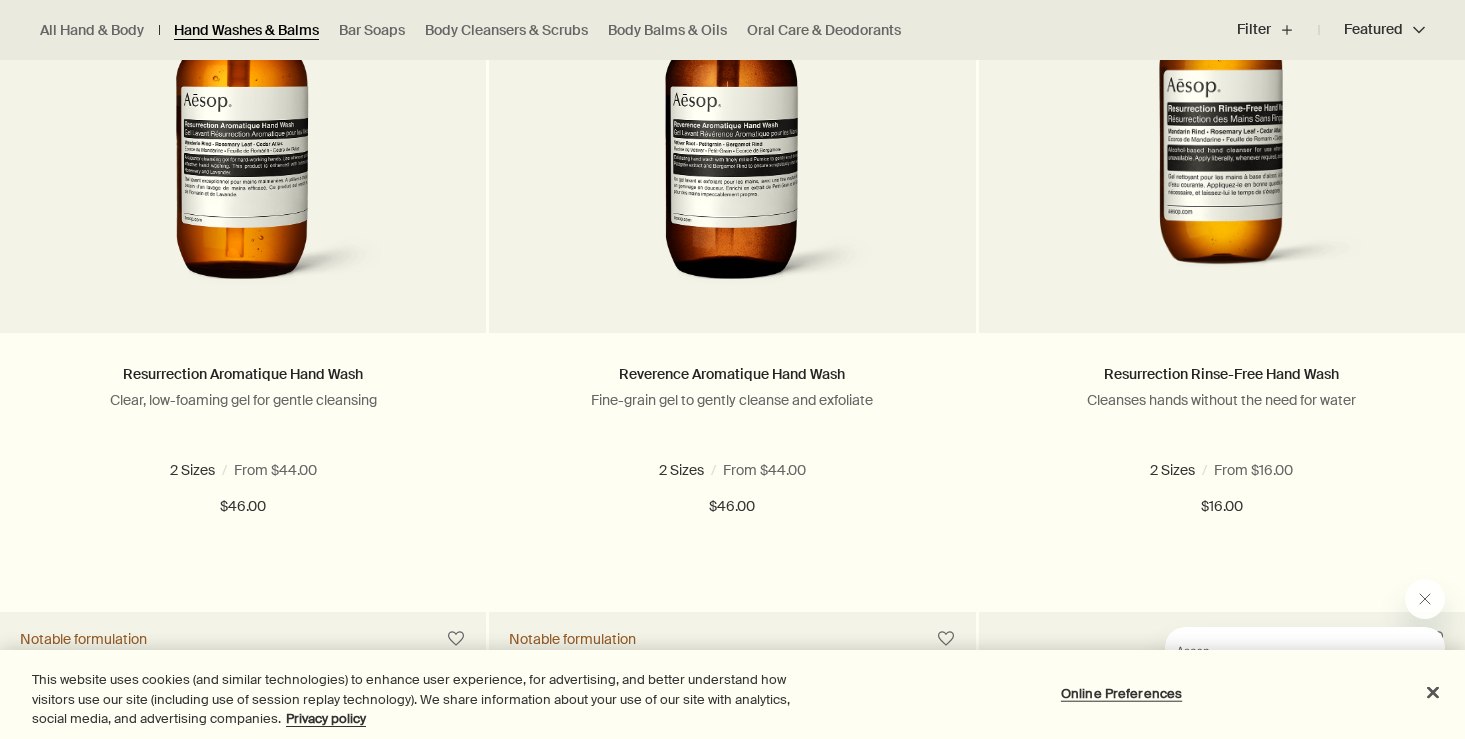 scroll, scrollTop: 1490, scrollLeft: 0, axis: vertical 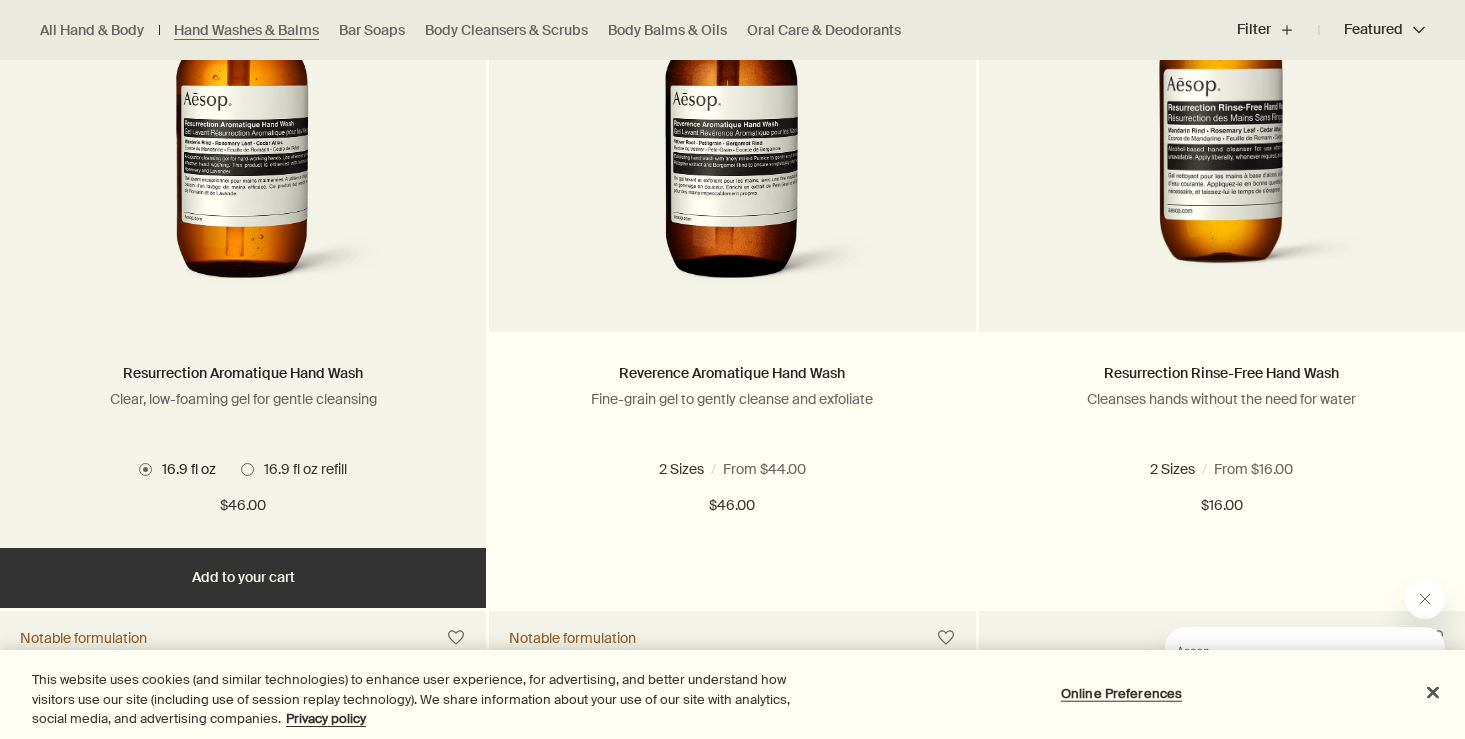 click on "16.9 fl oz refill" at bounding box center [300, 469] 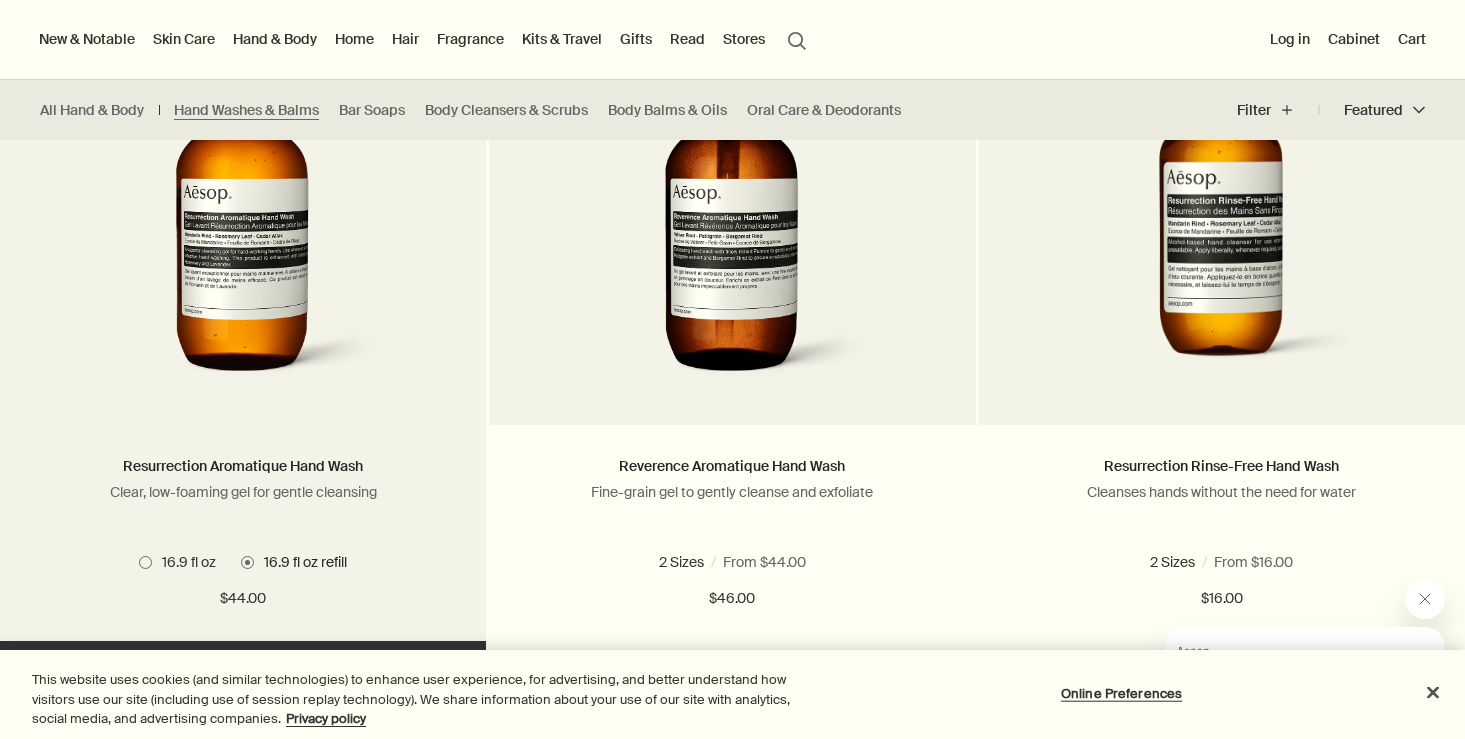 scroll, scrollTop: 1392, scrollLeft: 0, axis: vertical 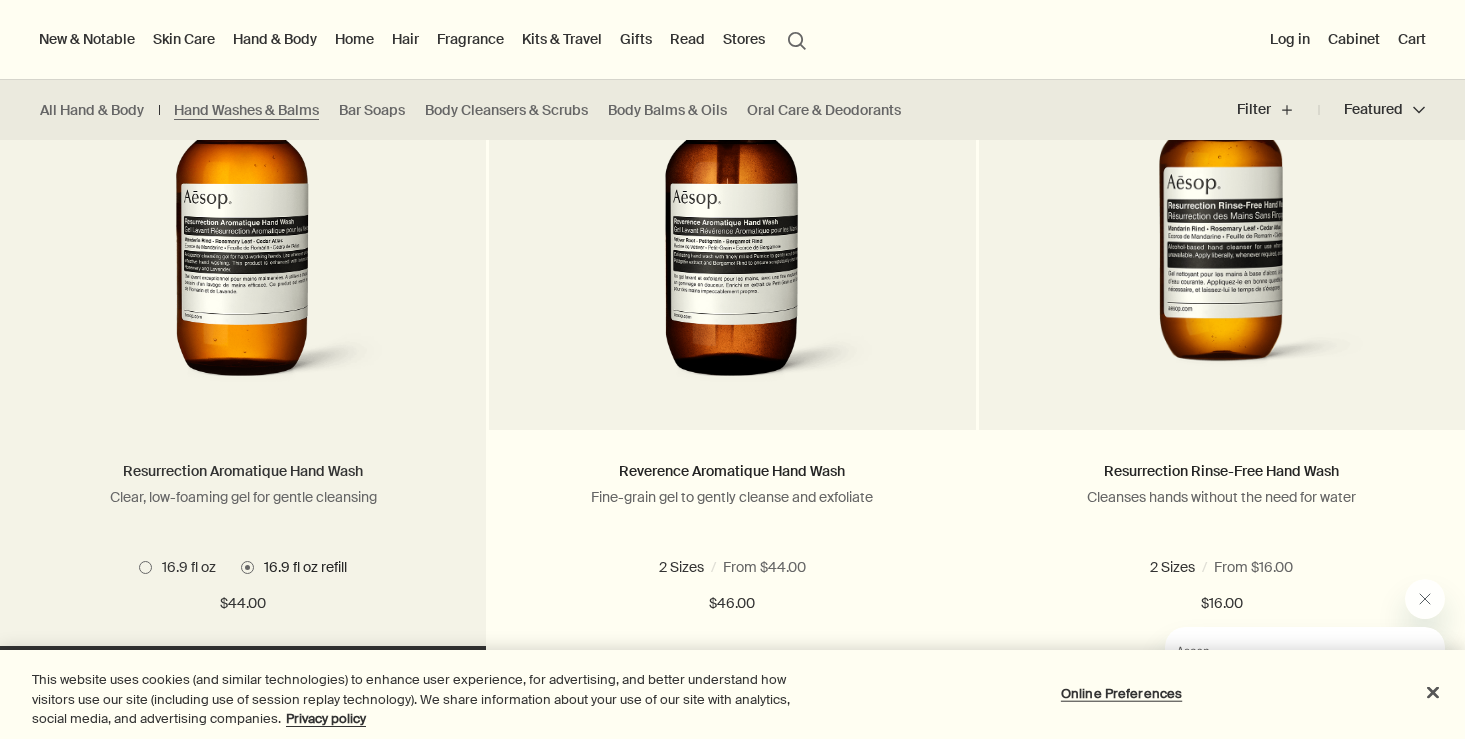 click on "Resurrection Aromatique Hand Wash" at bounding box center (243, 471) 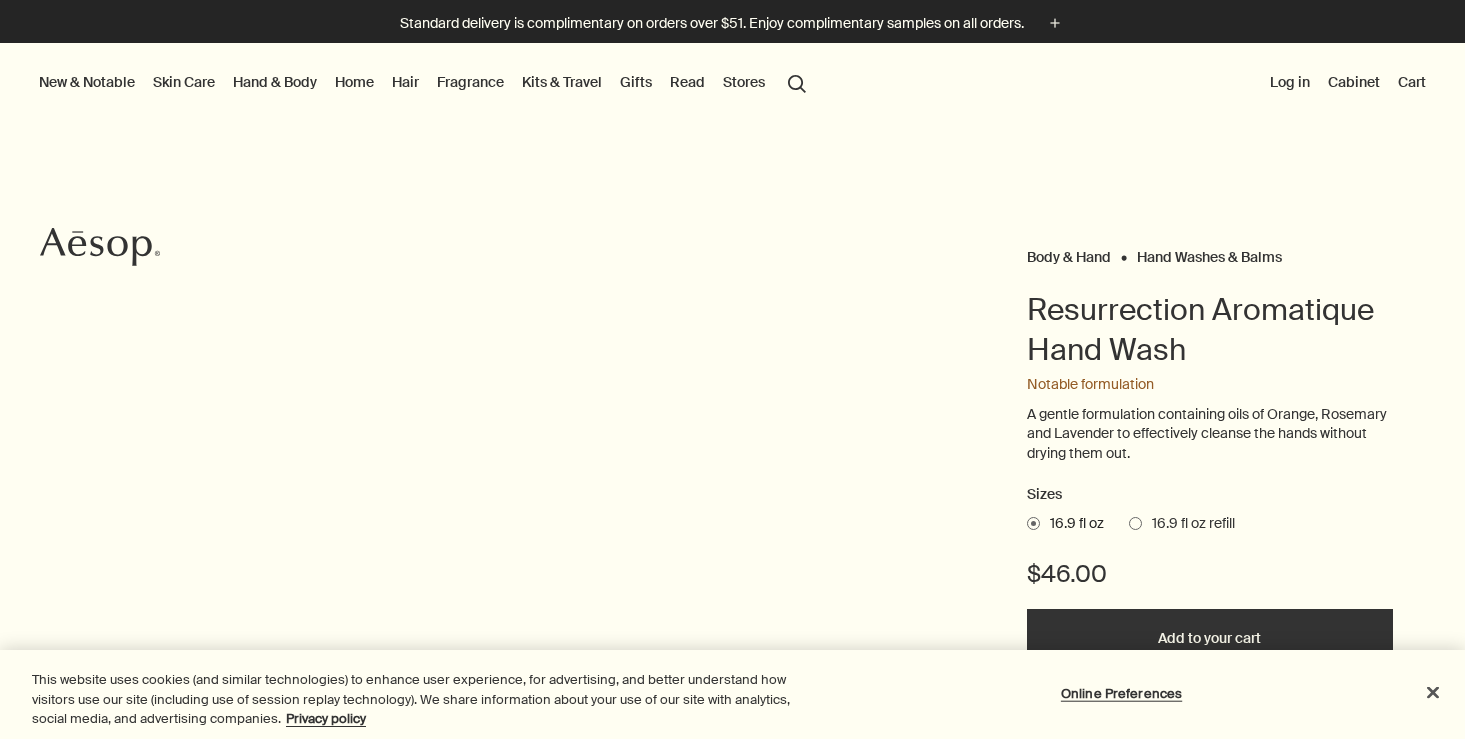 scroll, scrollTop: 0, scrollLeft: 0, axis: both 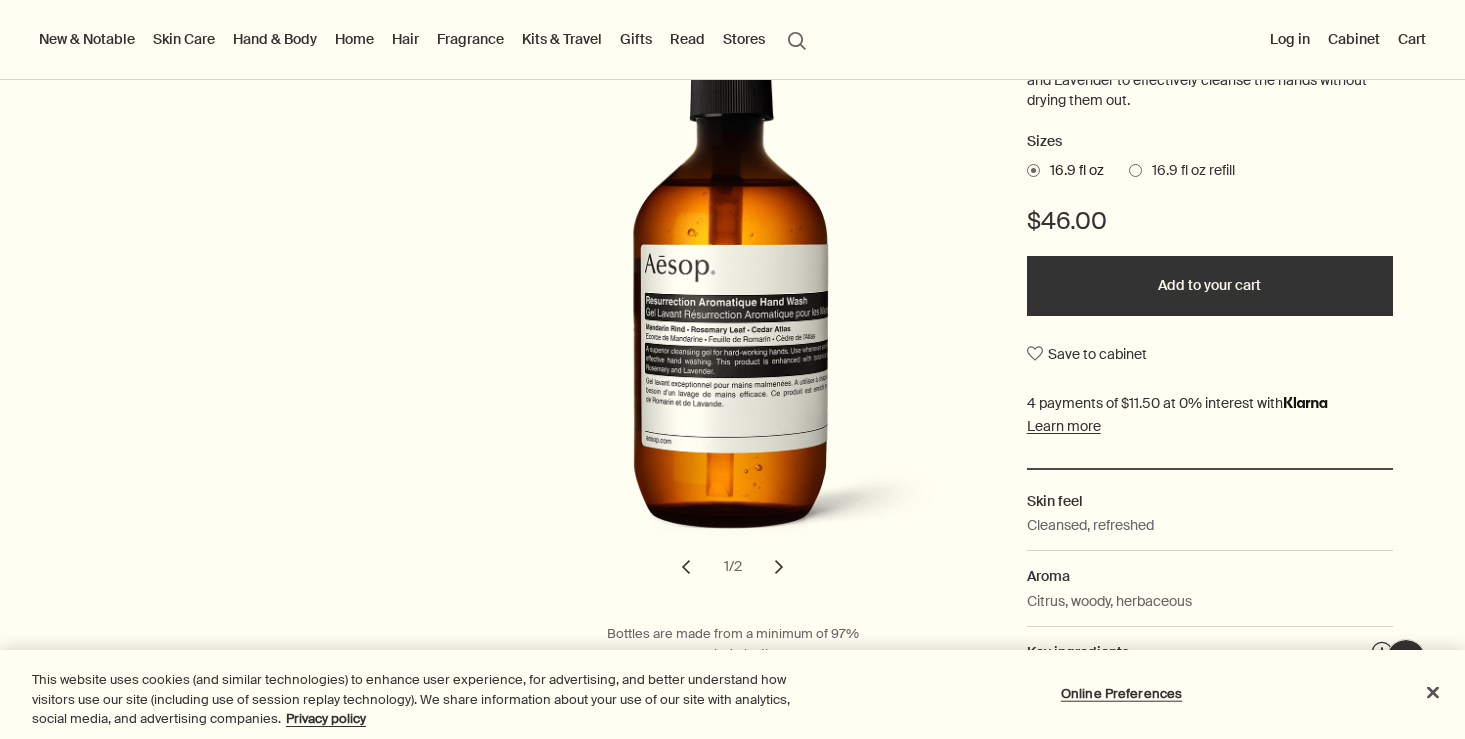 click at bounding box center (1135, 170) 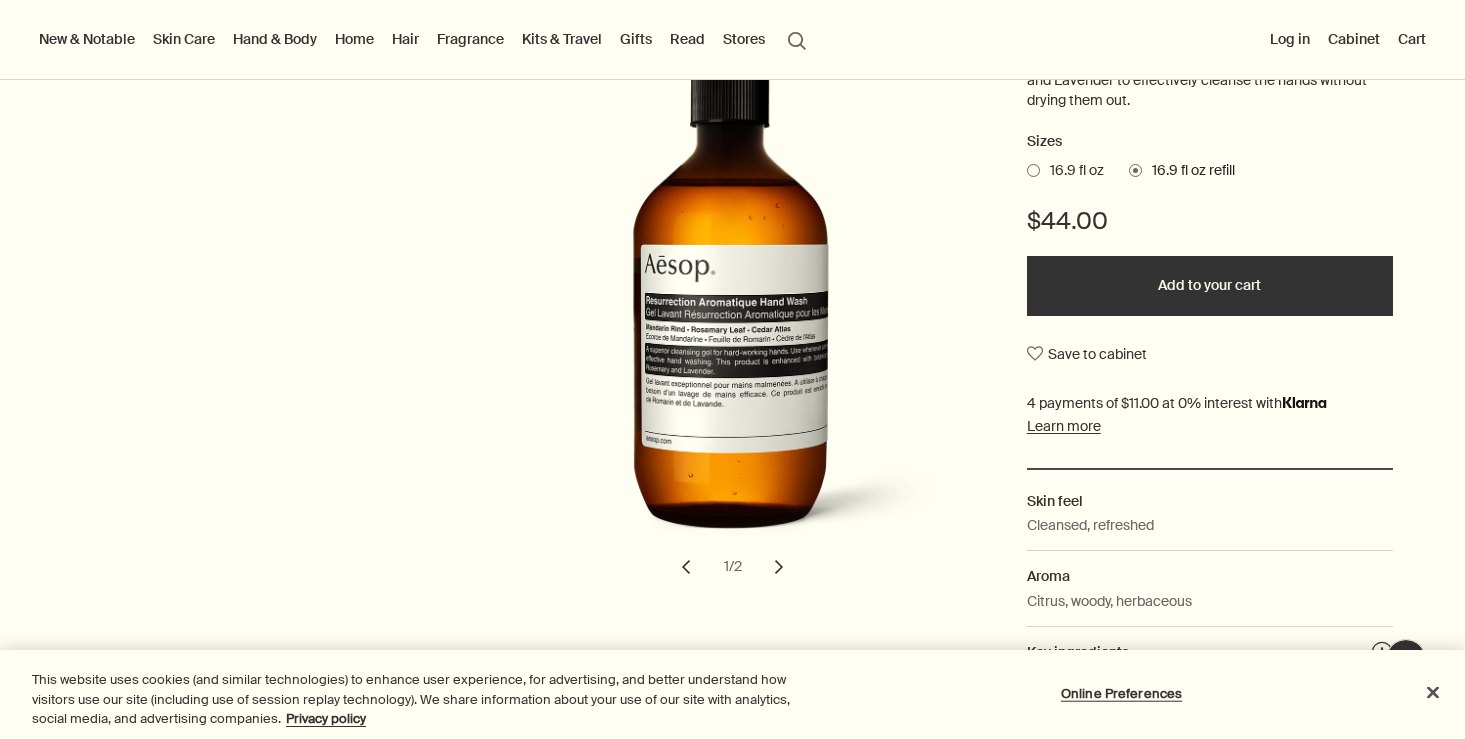 click on "Add to your cart" at bounding box center (1210, 286) 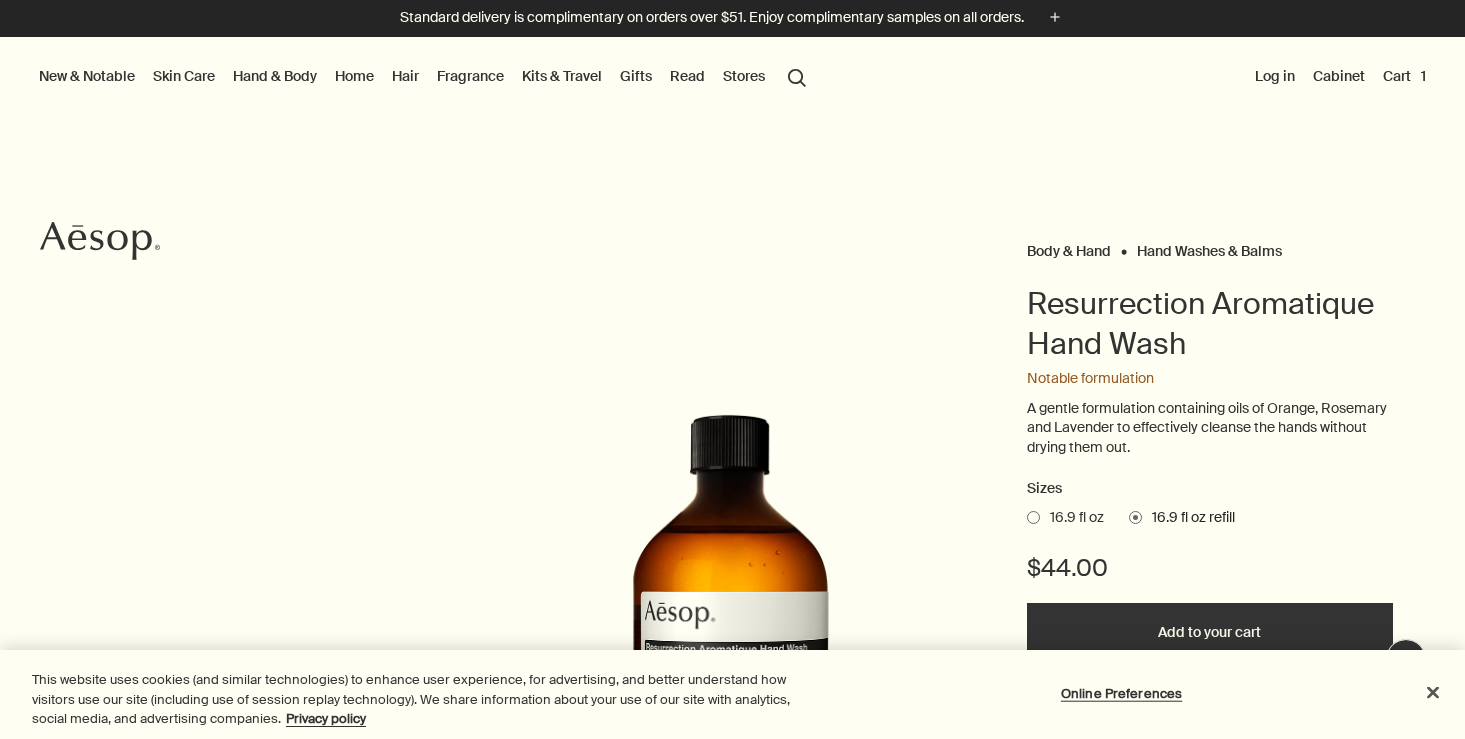 scroll, scrollTop: 0, scrollLeft: 0, axis: both 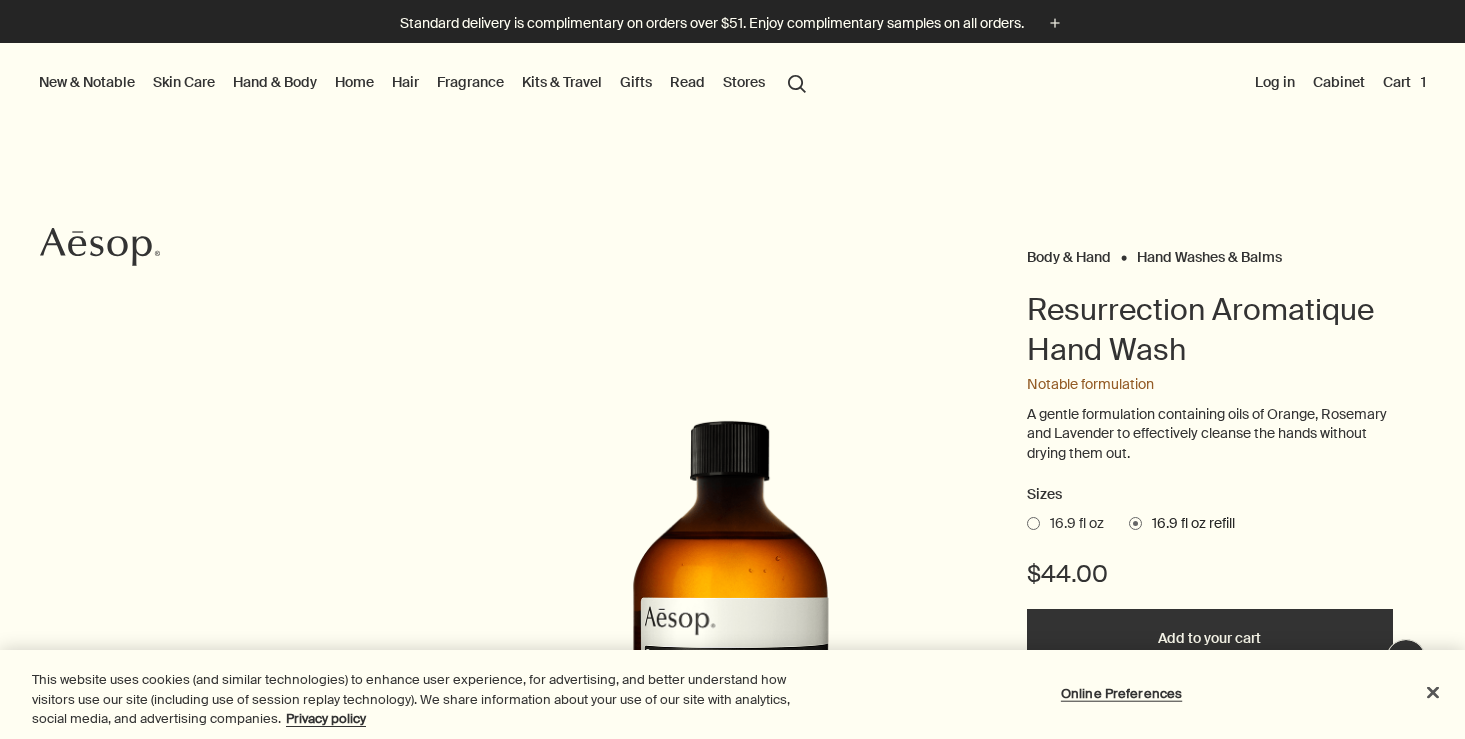 click on "Cart 1" at bounding box center (1404, 82) 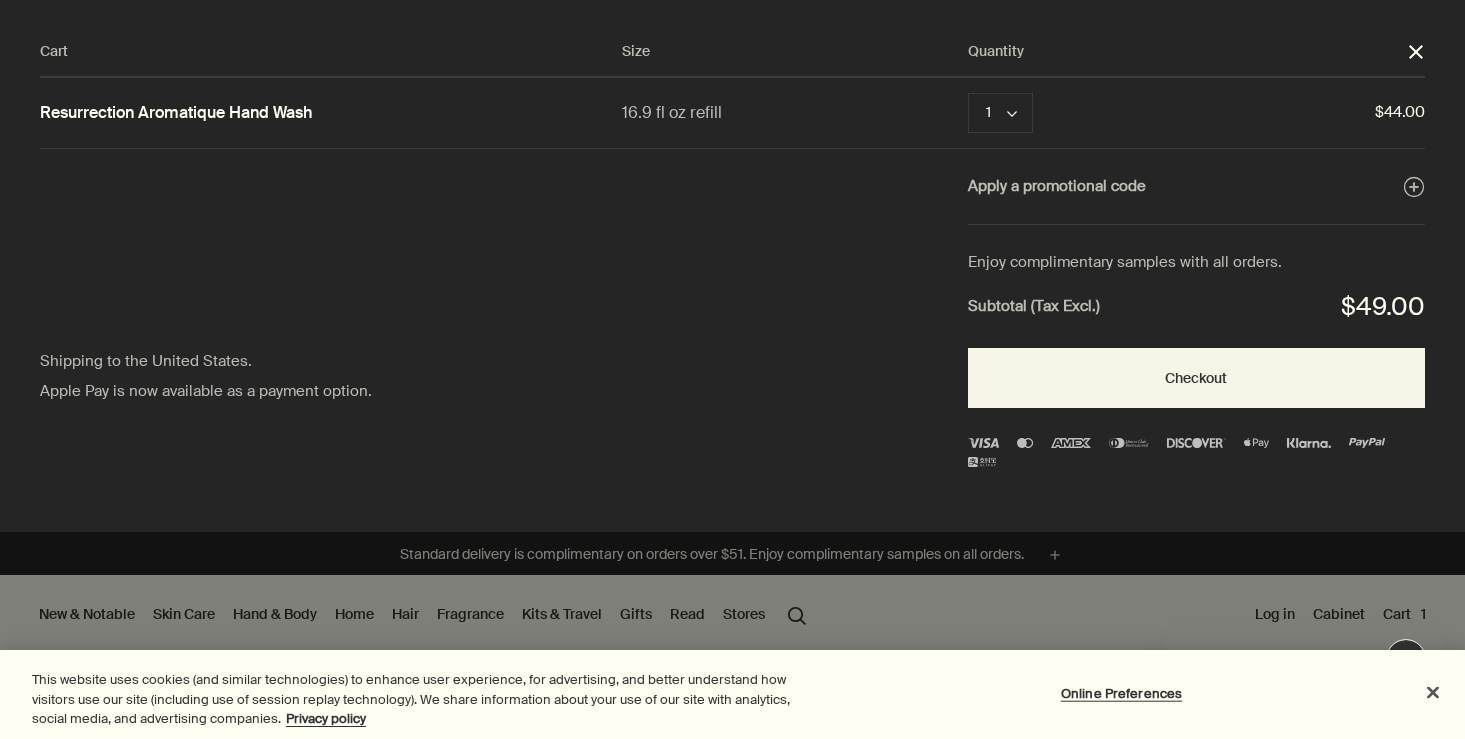 scroll, scrollTop: 0, scrollLeft: 0, axis: both 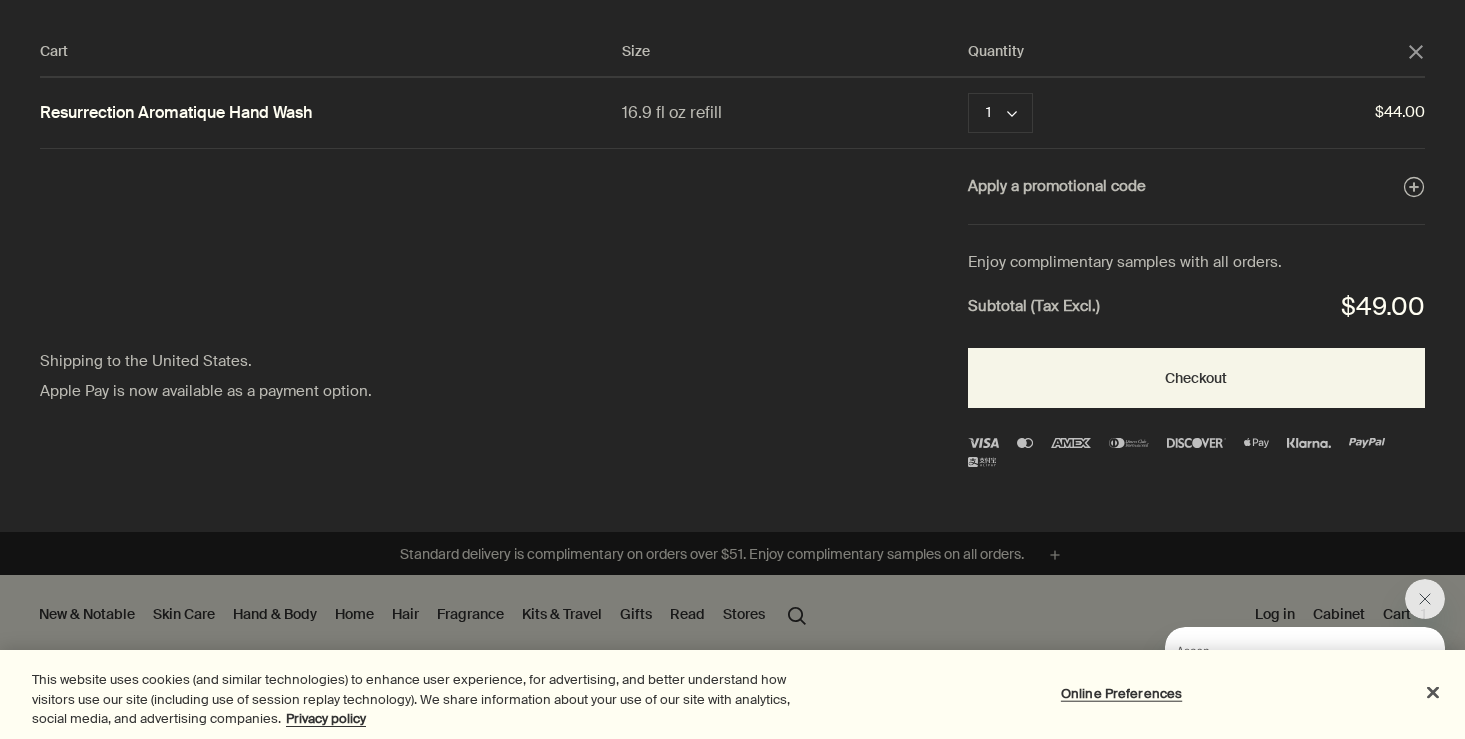 click on "Enjoy complimentary samples with all orders." at bounding box center [1196, 263] 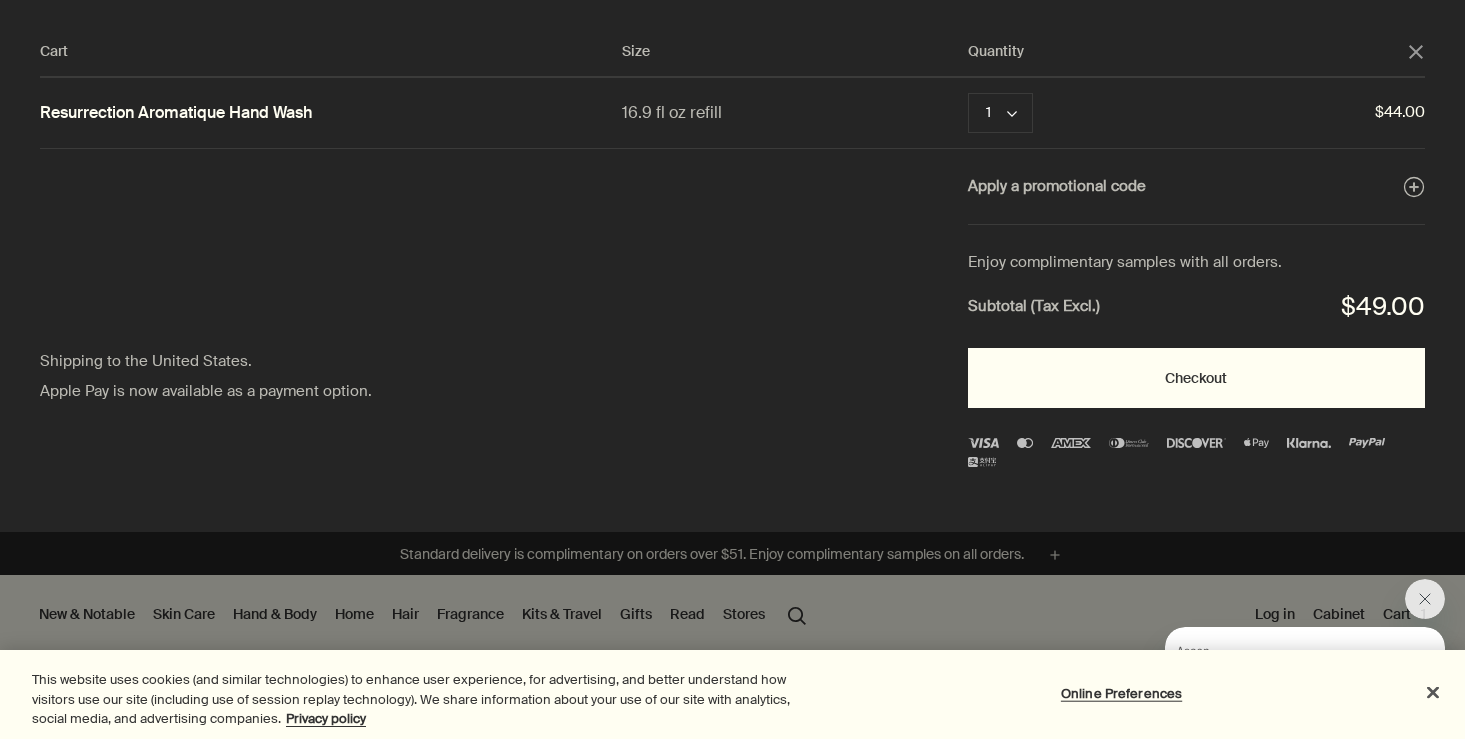 click on "Checkout" at bounding box center (1196, 378) 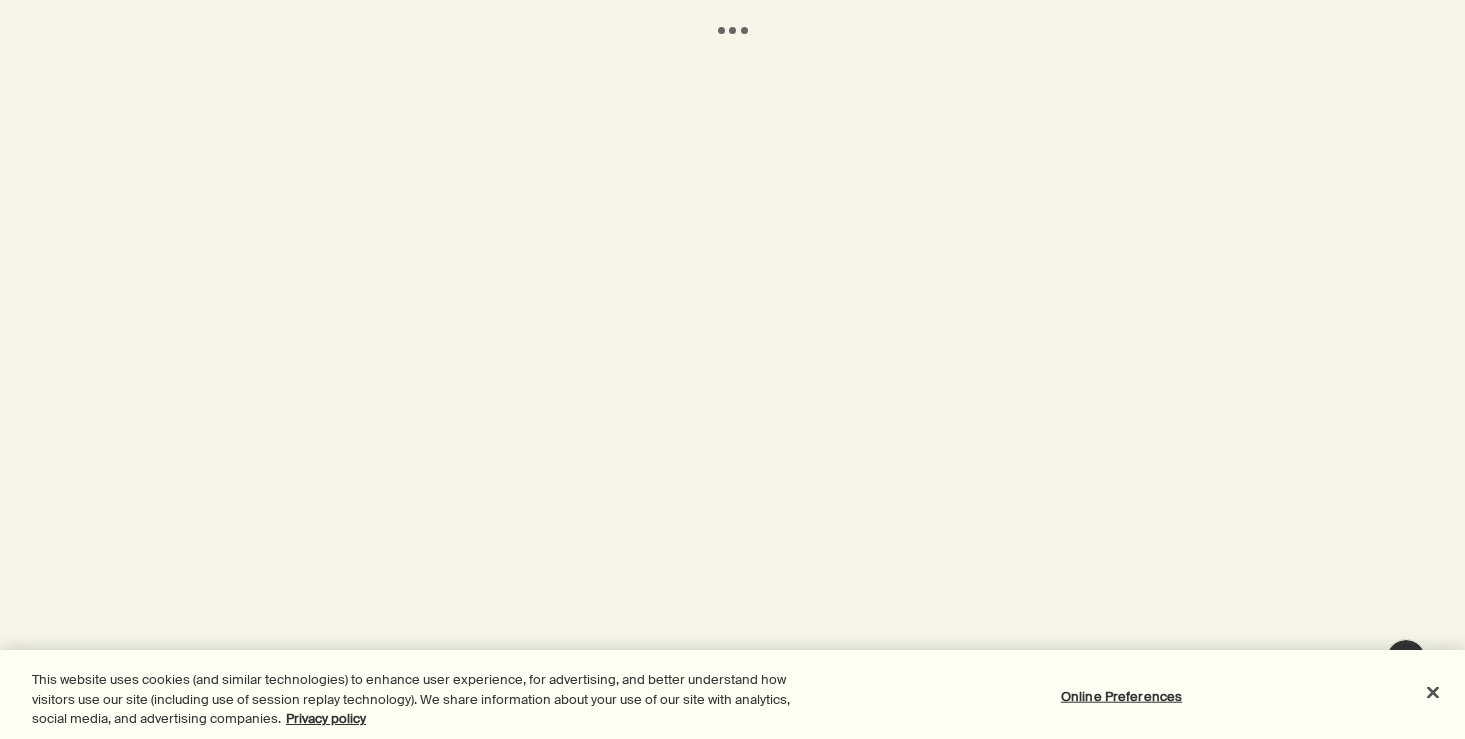 scroll, scrollTop: 0, scrollLeft: 0, axis: both 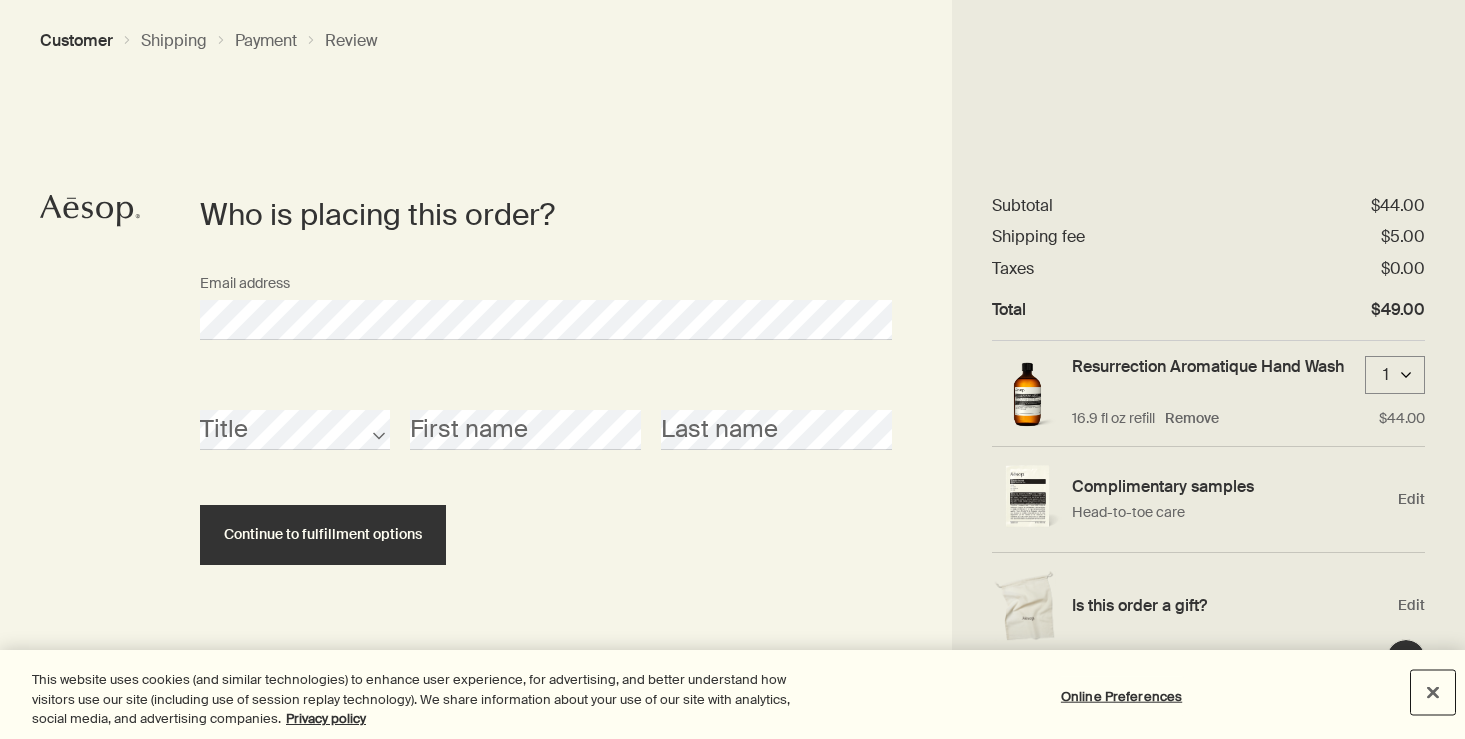 click at bounding box center (1433, 692) 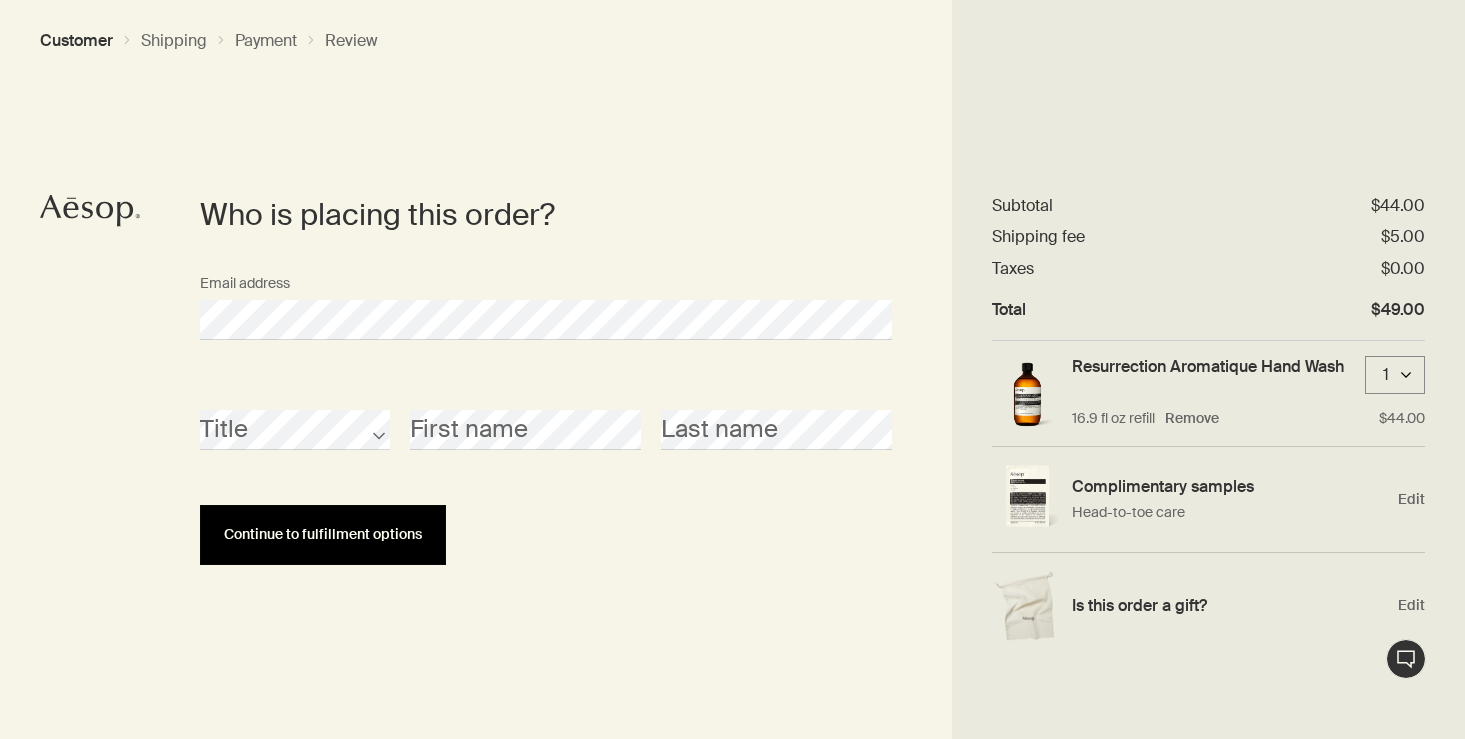click on "Continue to fulfillment options" at bounding box center (323, 534) 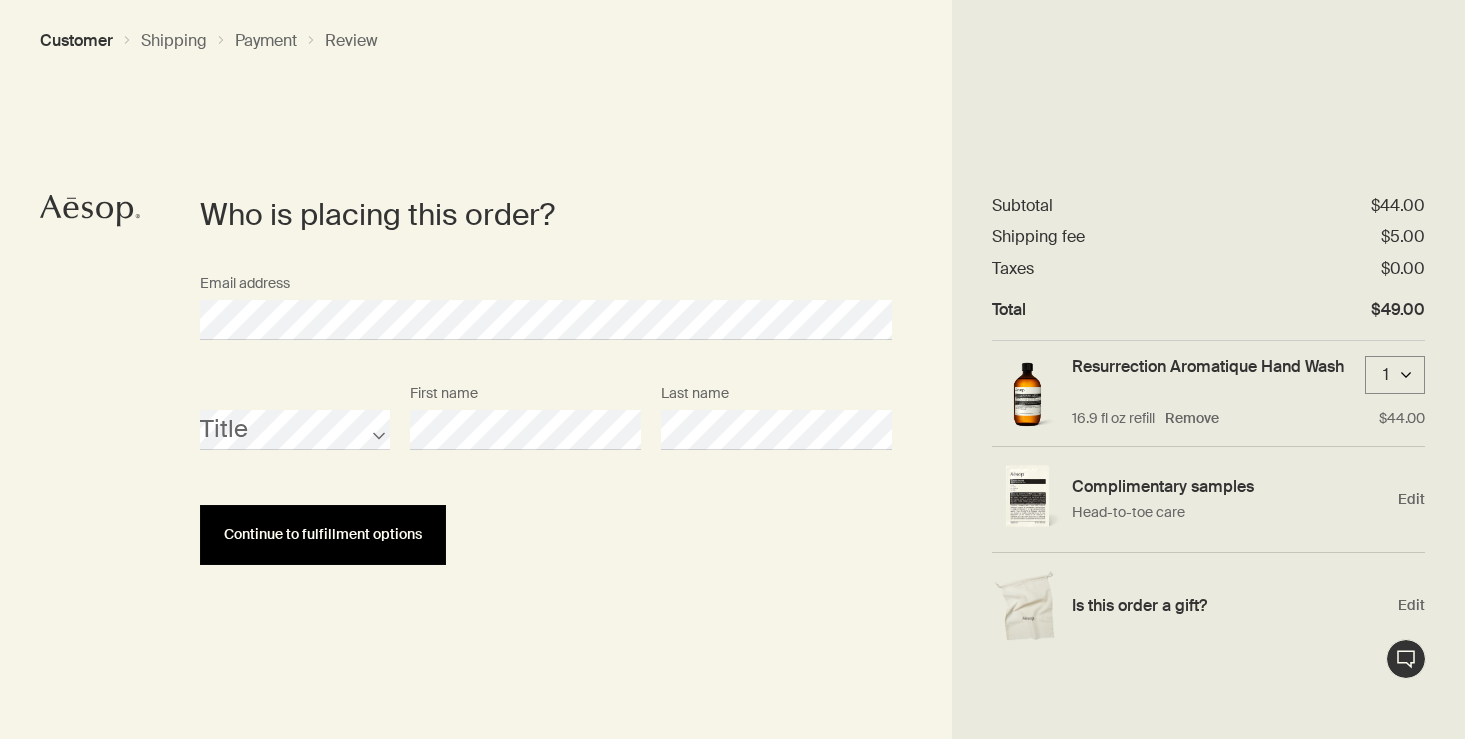 click on "Continue to fulfillment options" at bounding box center (323, 534) 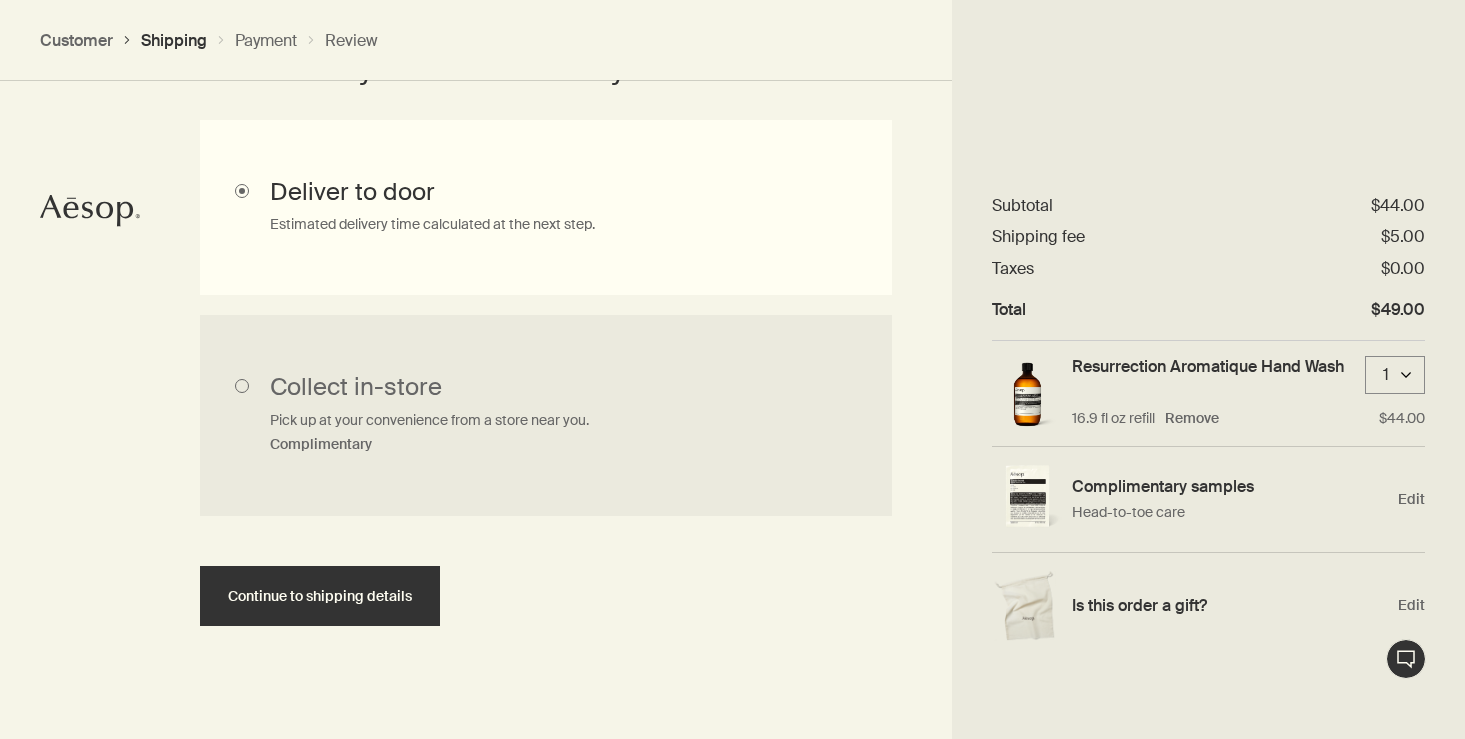 scroll, scrollTop: 613, scrollLeft: 0, axis: vertical 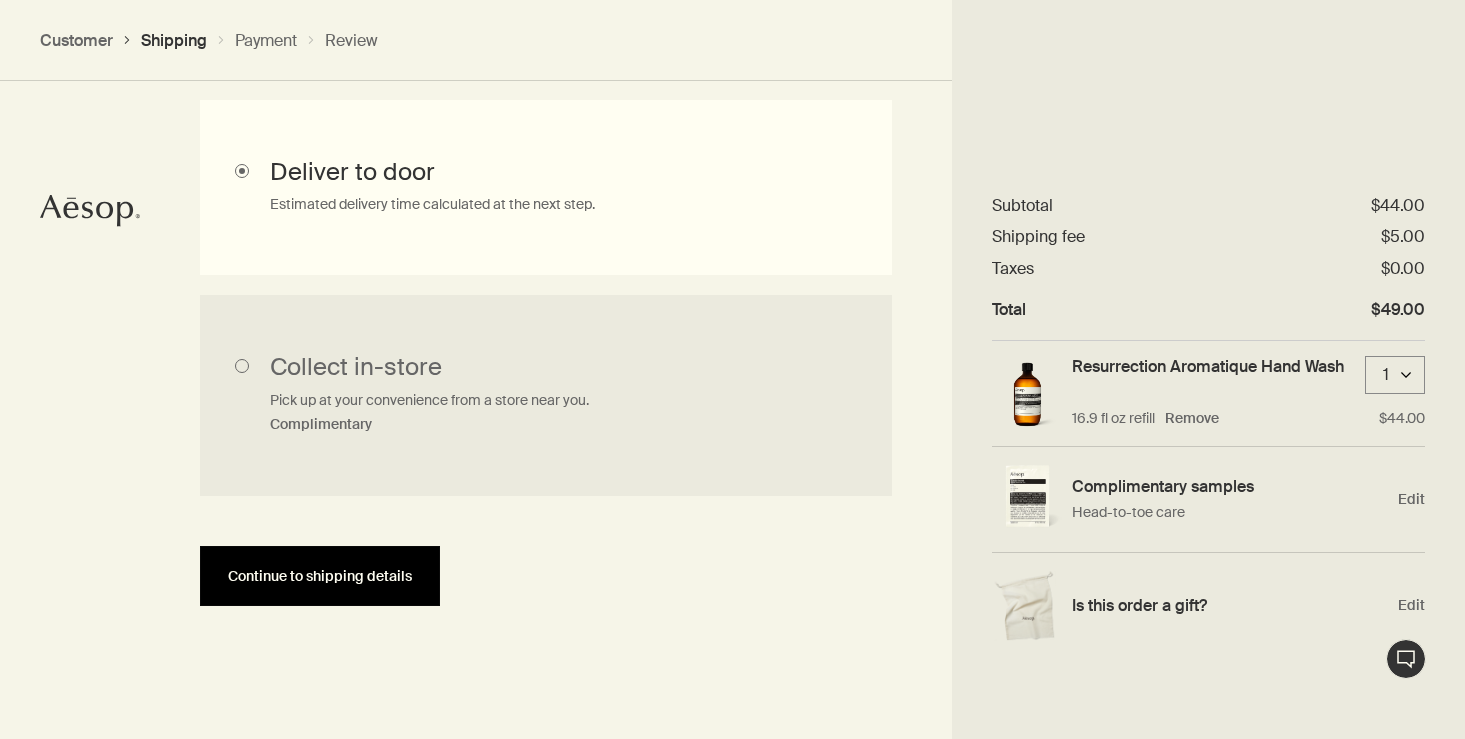 click on "Continue to shipping details" at bounding box center [320, 576] 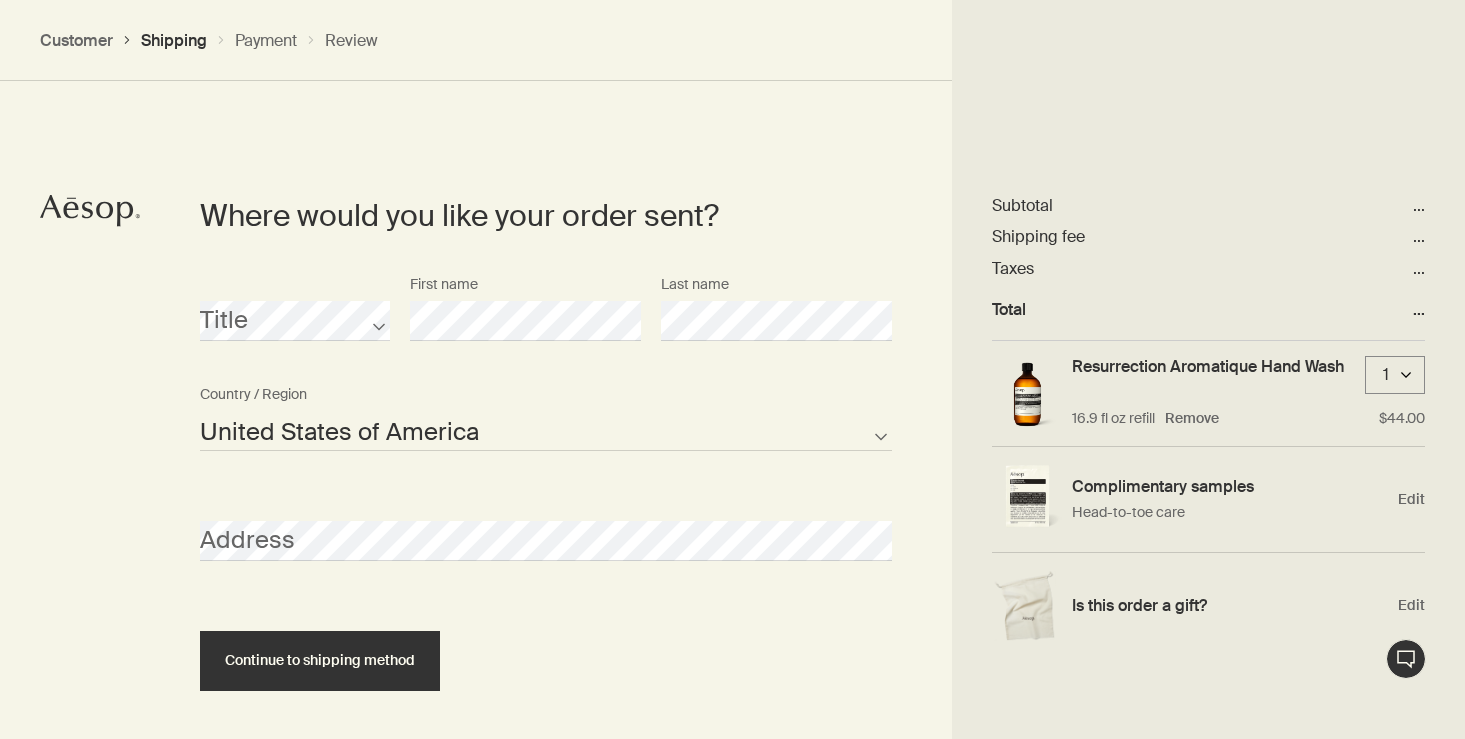 scroll, scrollTop: 864, scrollLeft: 0, axis: vertical 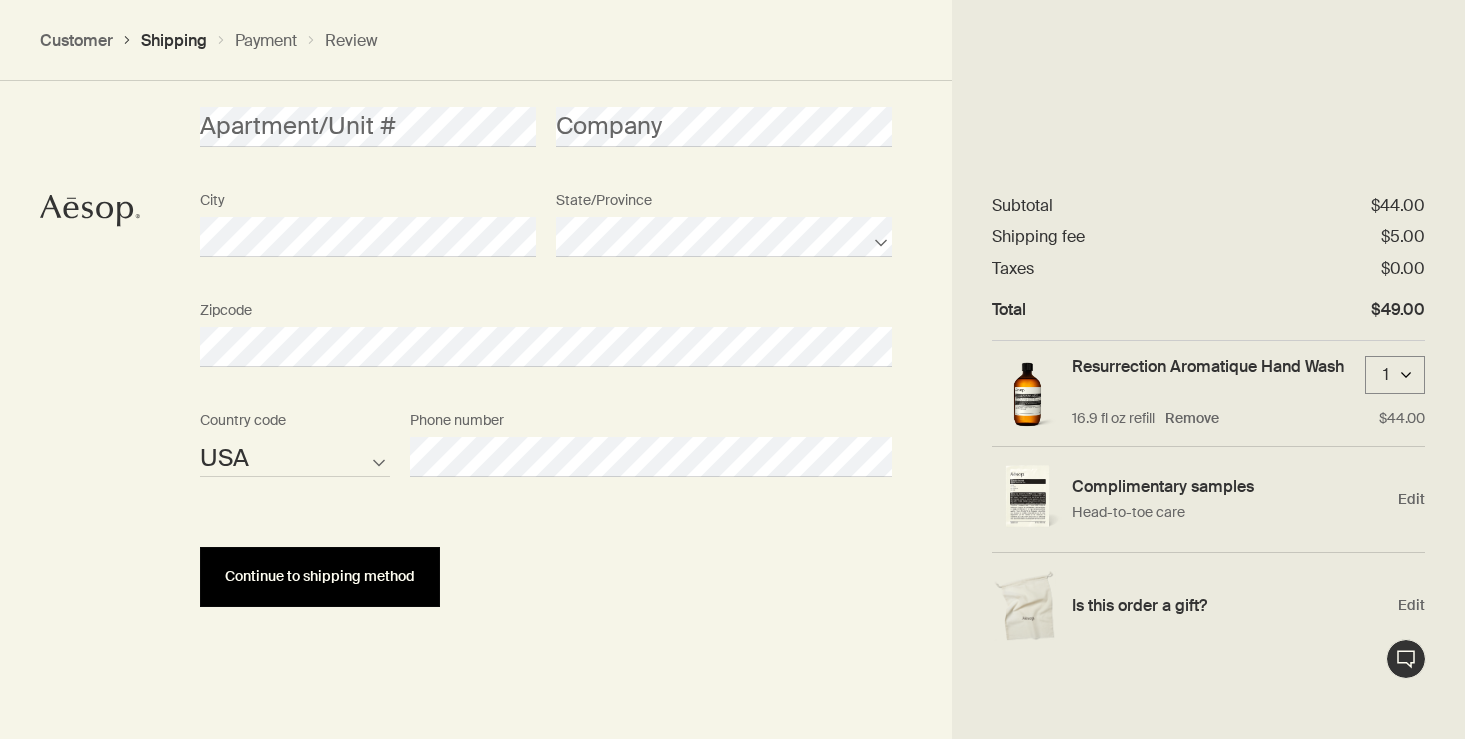 click on "Continue to shipping method" at bounding box center (320, 576) 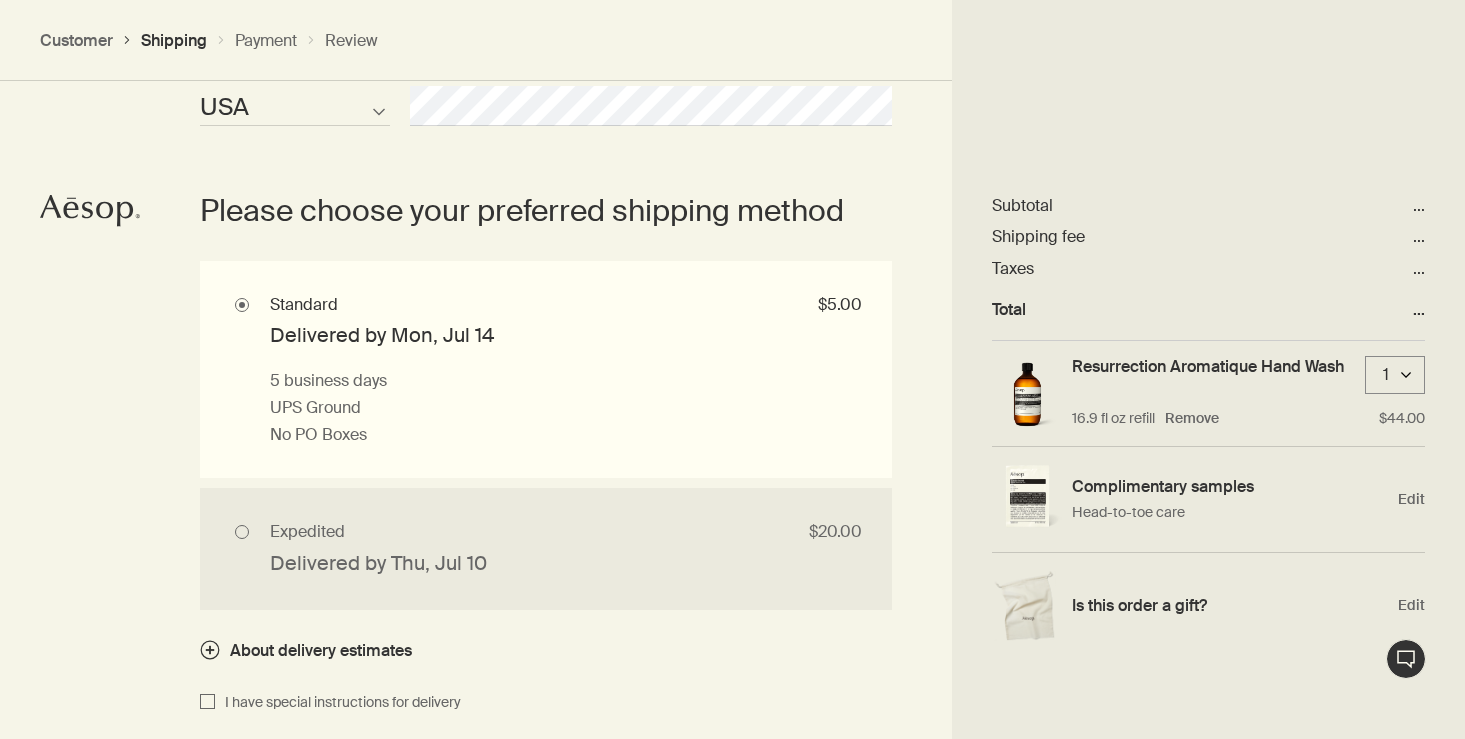 scroll, scrollTop: 1742, scrollLeft: 0, axis: vertical 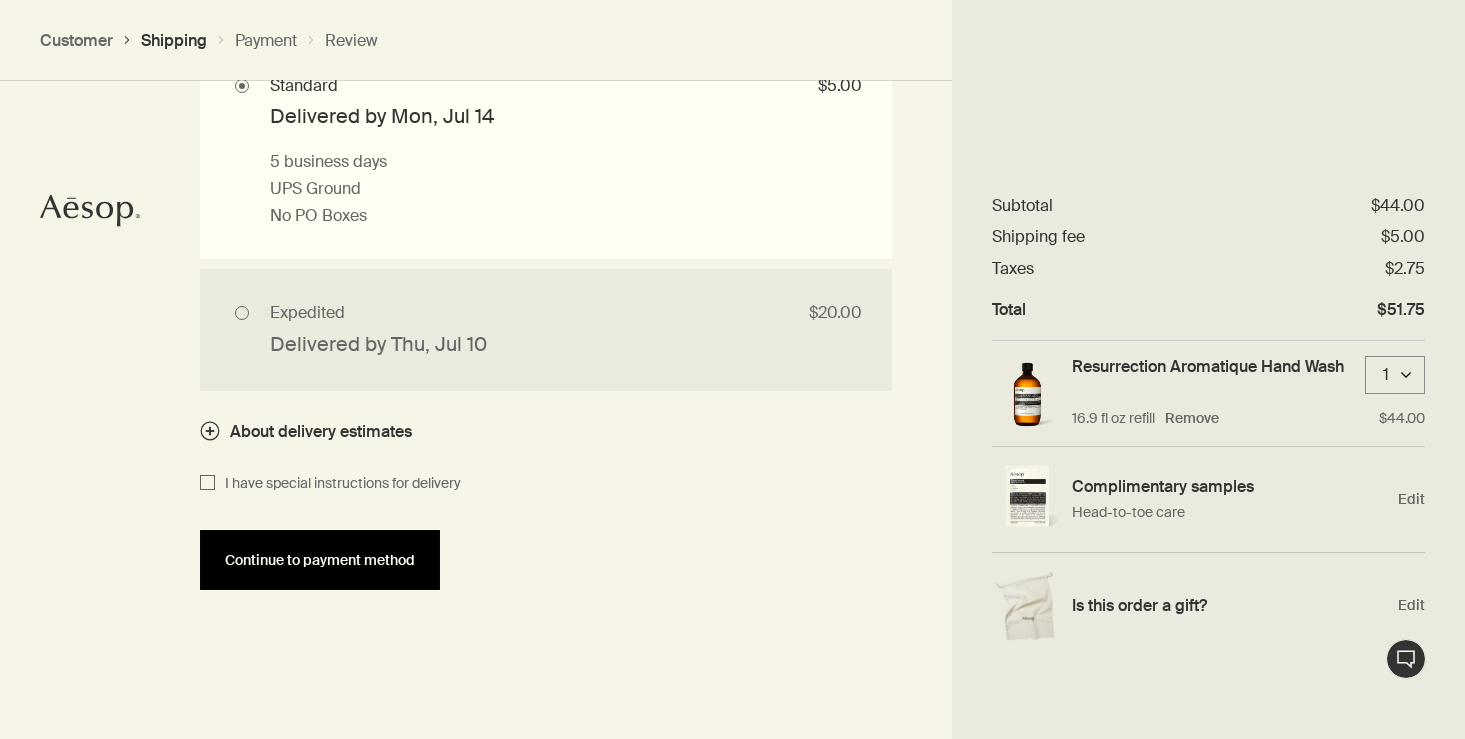click on "Continue to payment method" at bounding box center [320, 560] 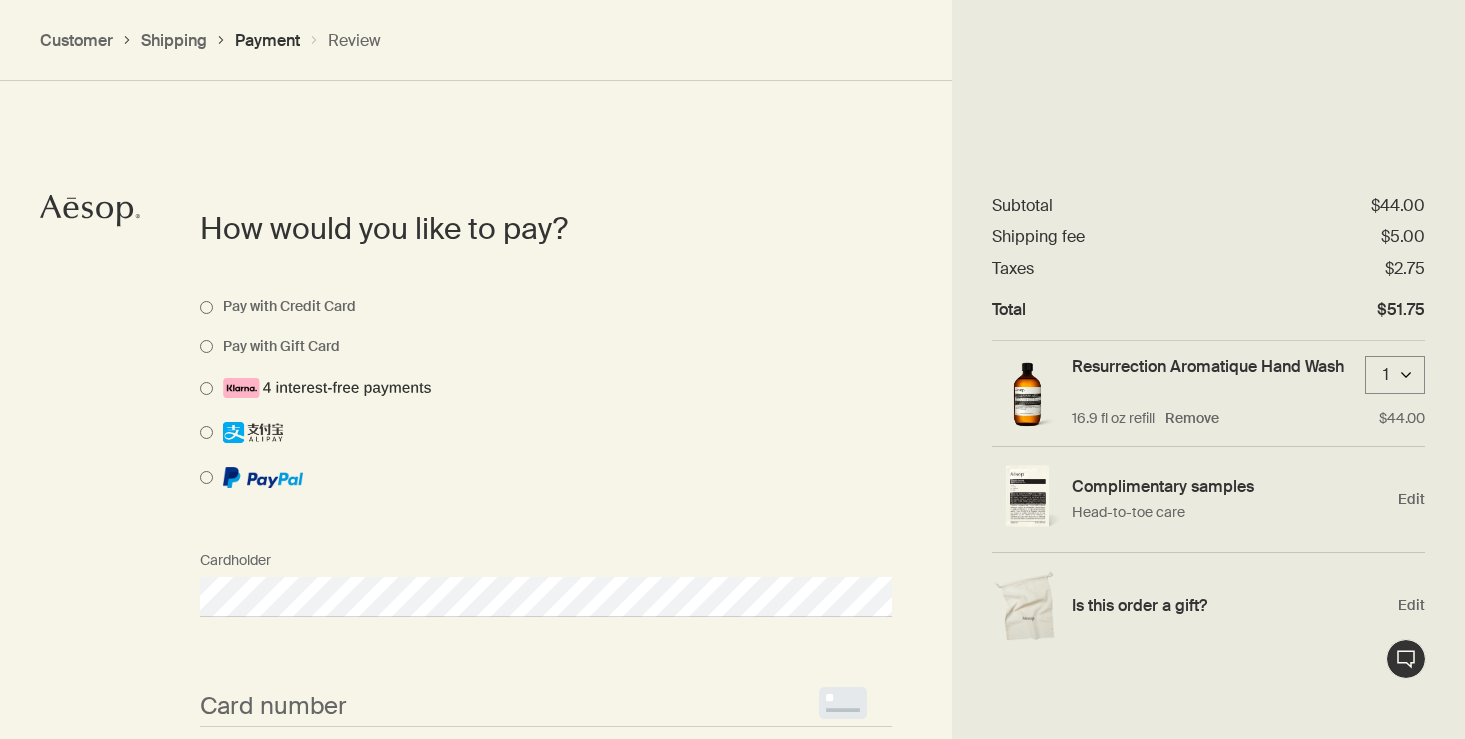 scroll, scrollTop: 1418, scrollLeft: 0, axis: vertical 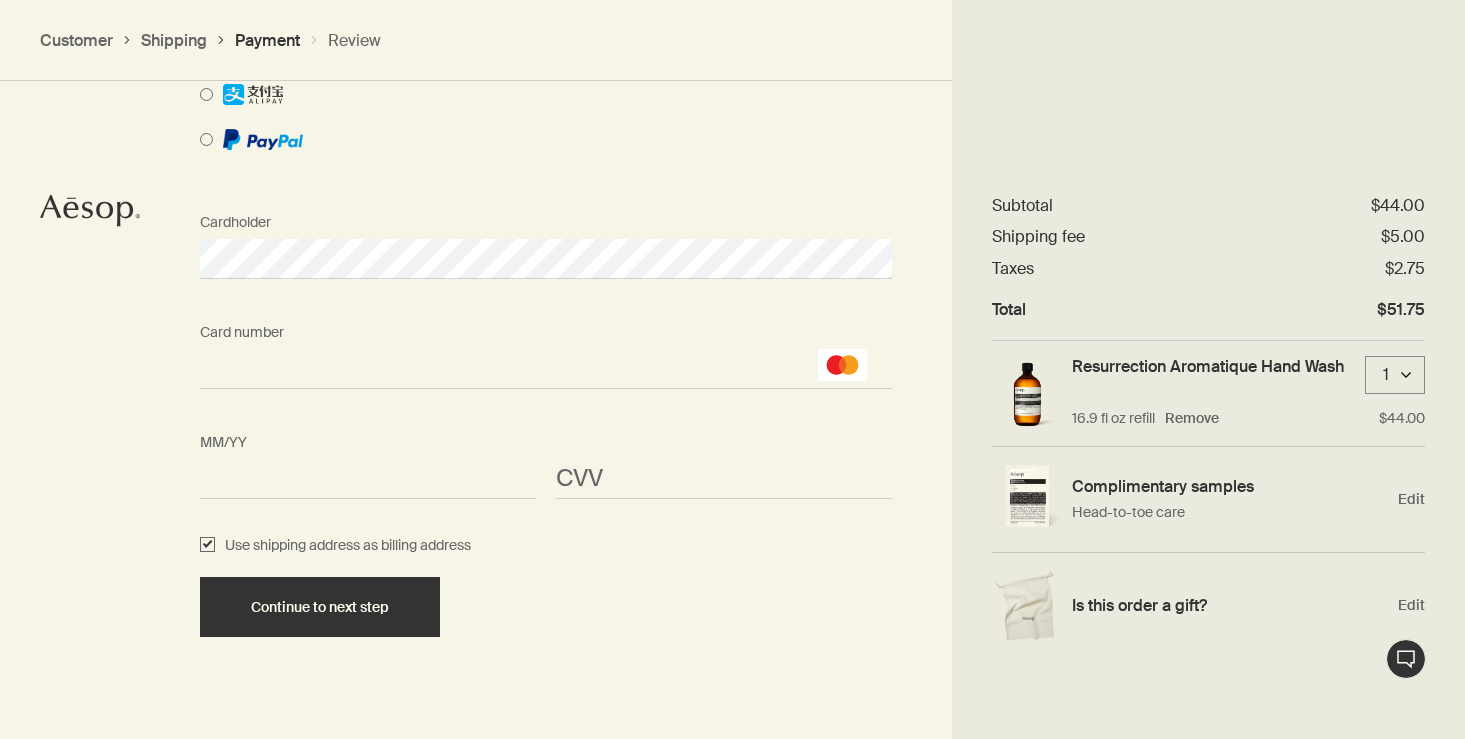 click on "<p>Your browser does not support iframes.</p>" at bounding box center (724, 479) 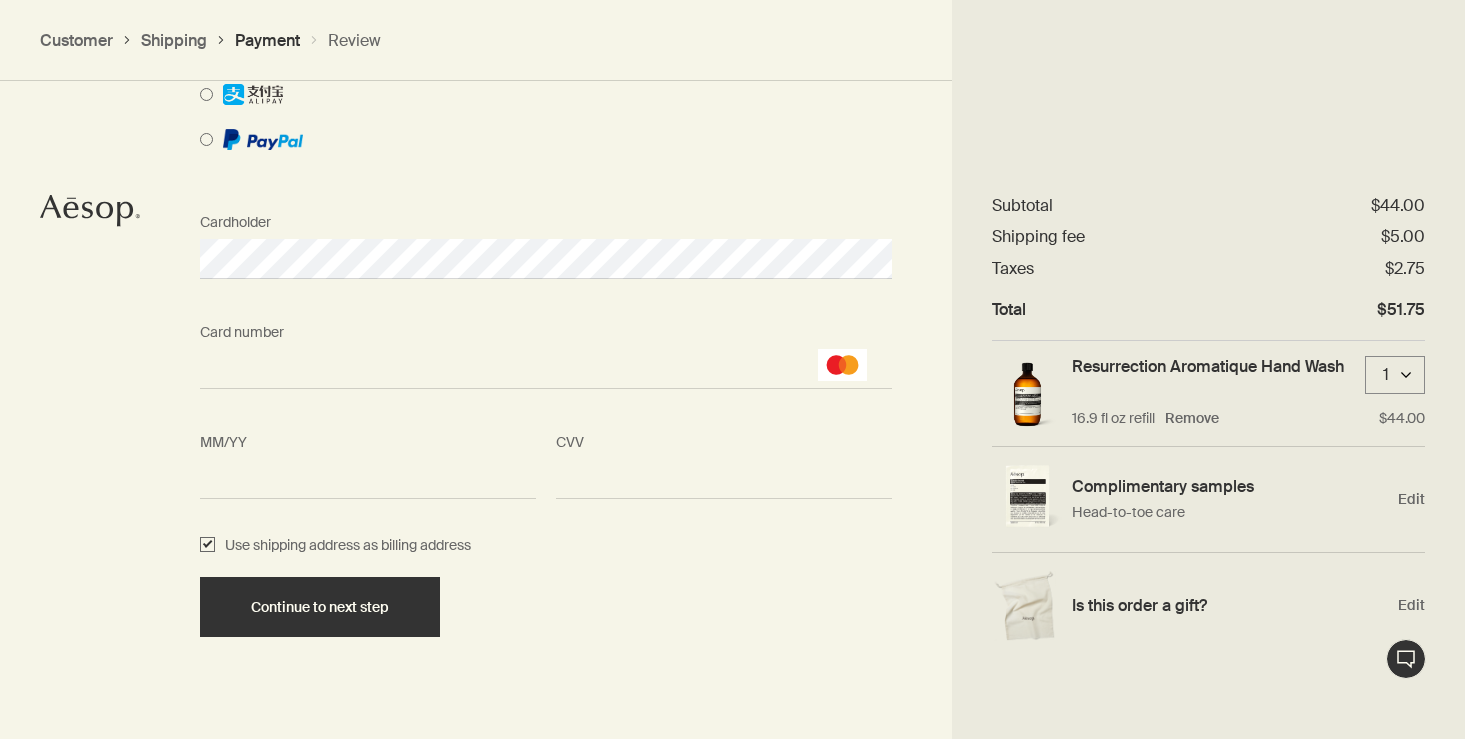 click on "CVV <p>Your browser does not support iframes.</p>" at bounding box center (724, 461) 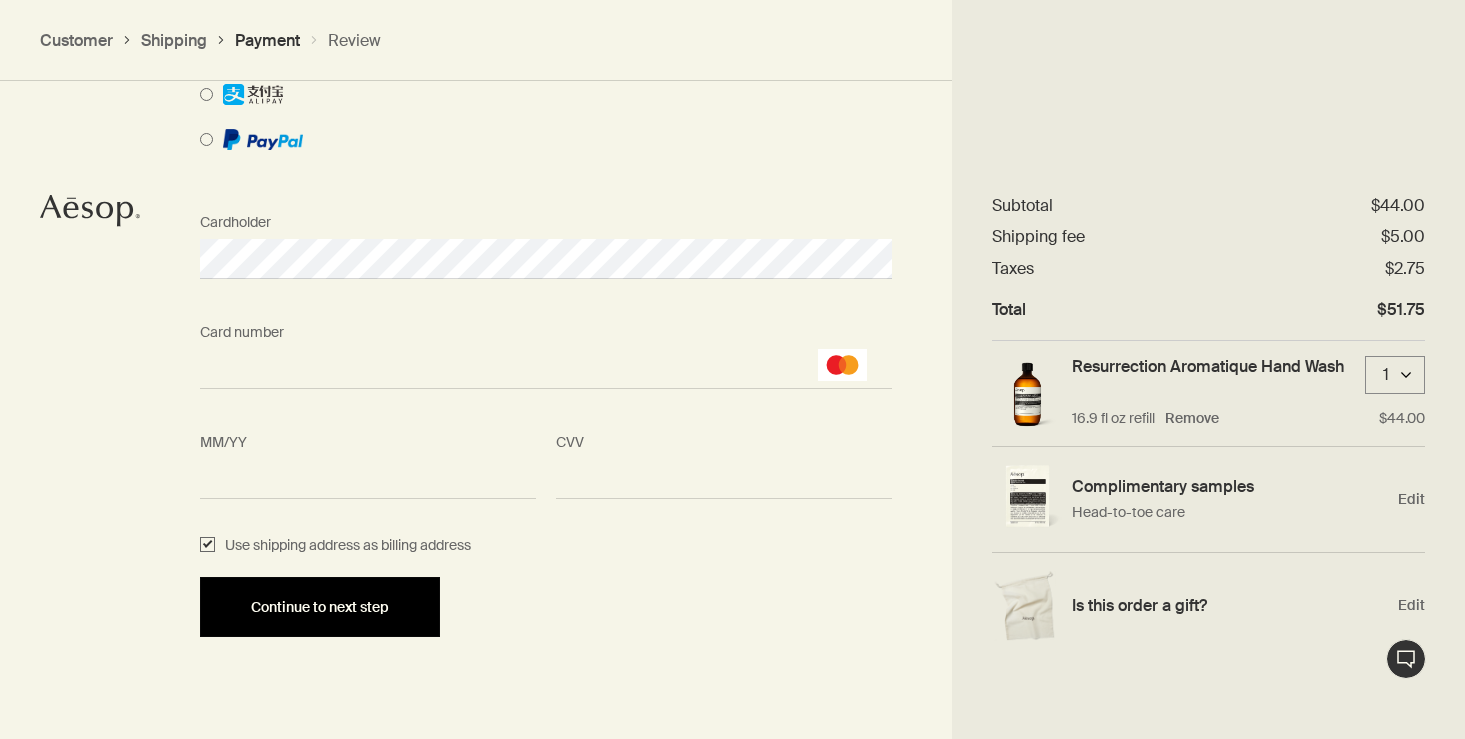 click on "Continue to next step" at bounding box center [320, 607] 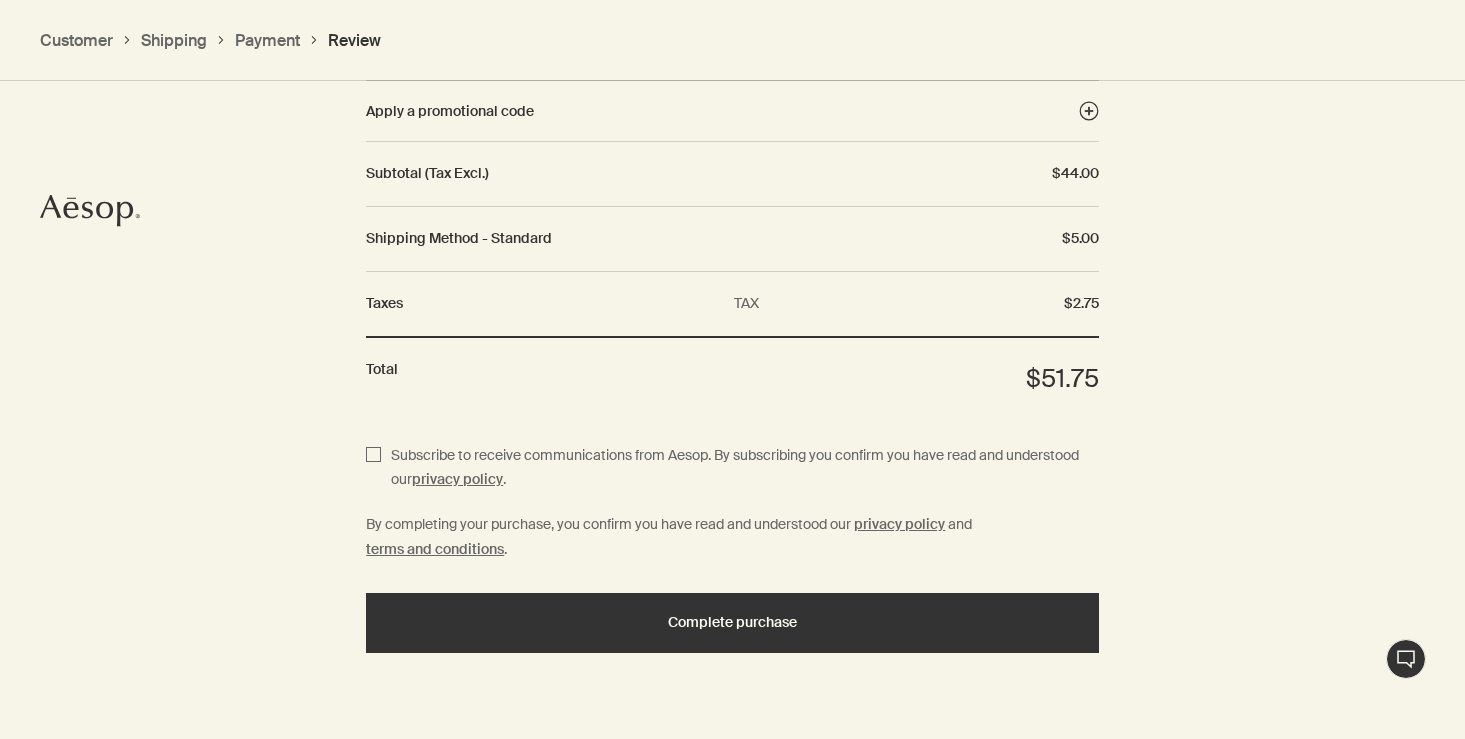 scroll, scrollTop: 2401, scrollLeft: 0, axis: vertical 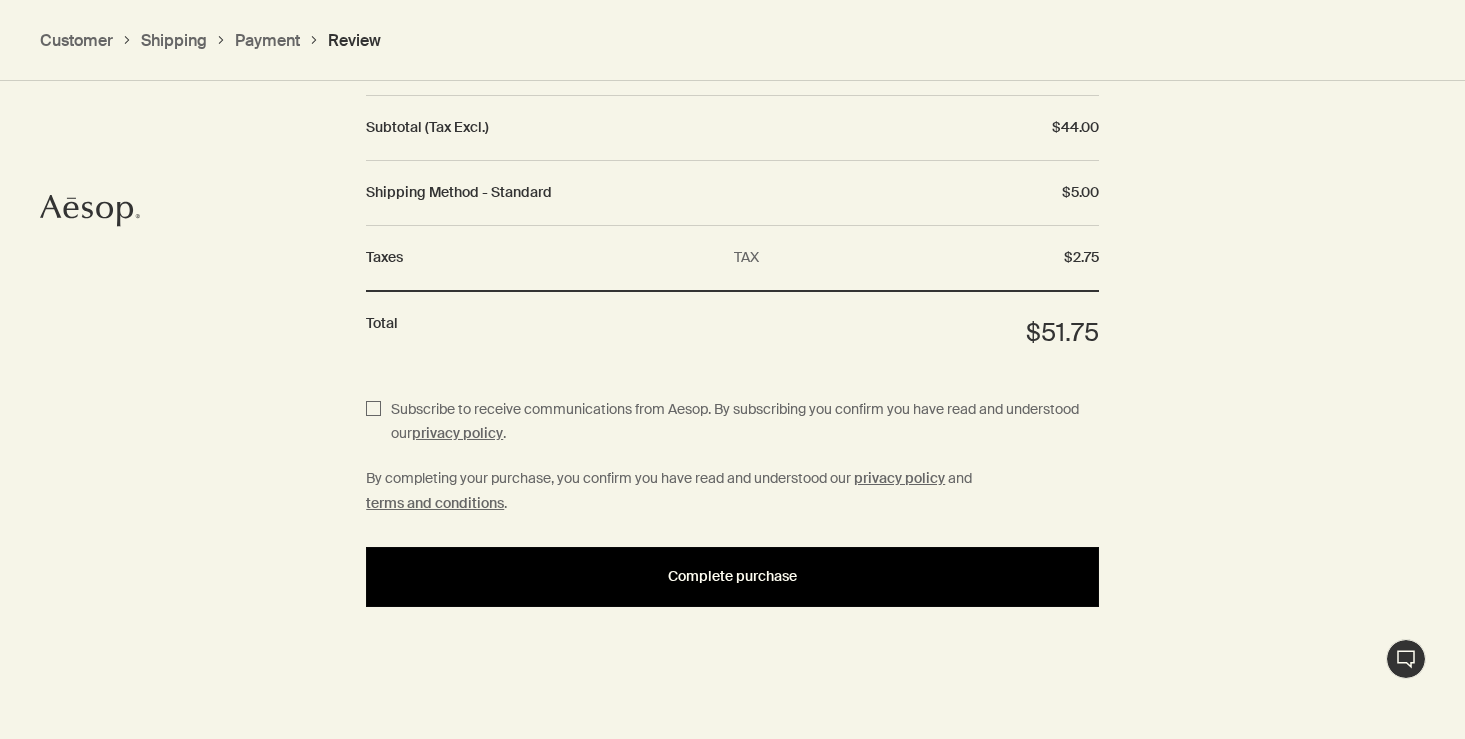 click on "Complete purchase" at bounding box center (732, 577) 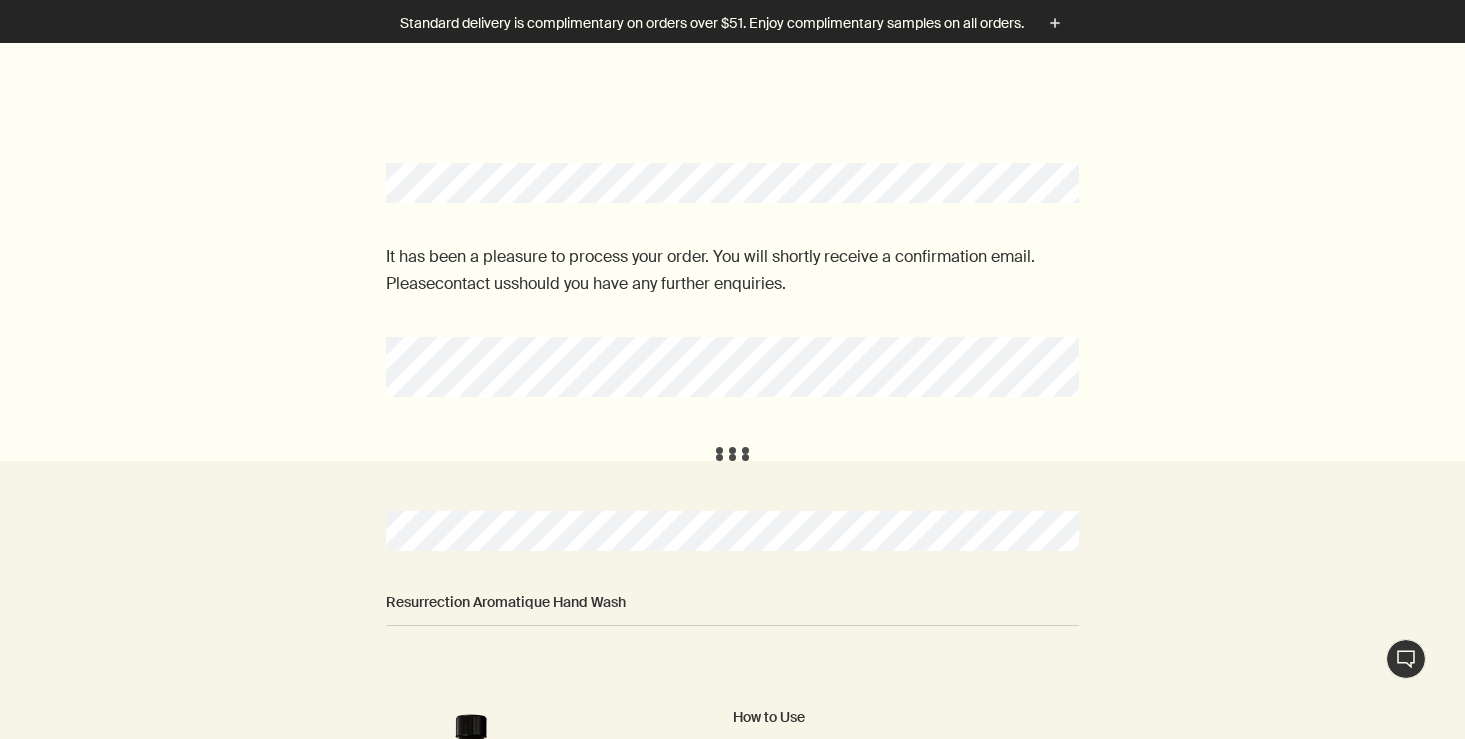 scroll, scrollTop: 0, scrollLeft: 0, axis: both 